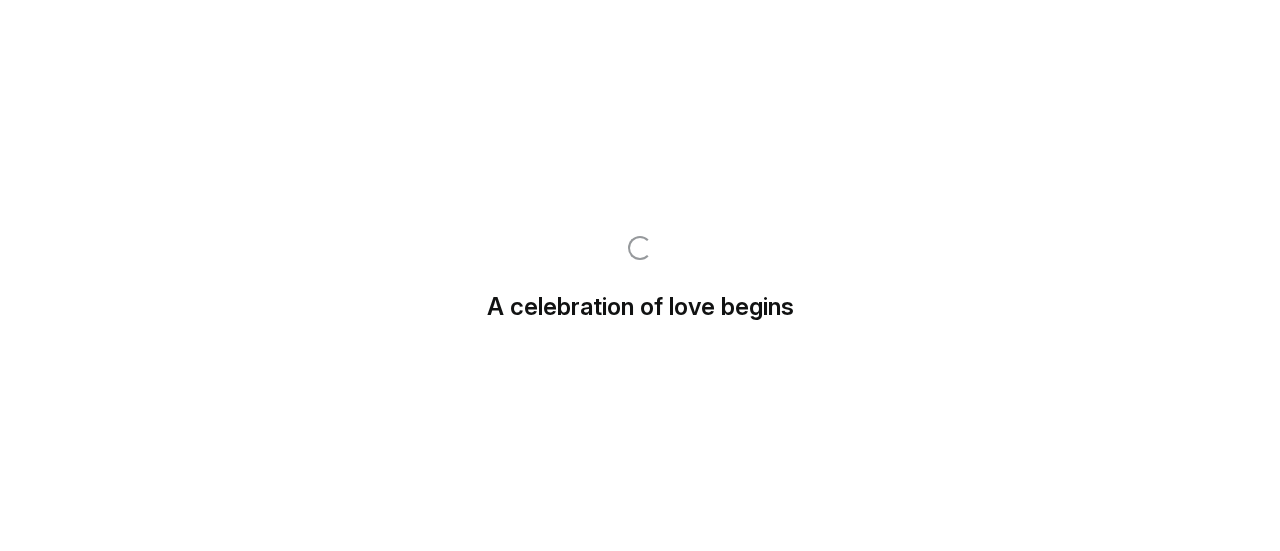 scroll, scrollTop: 0, scrollLeft: 0, axis: both 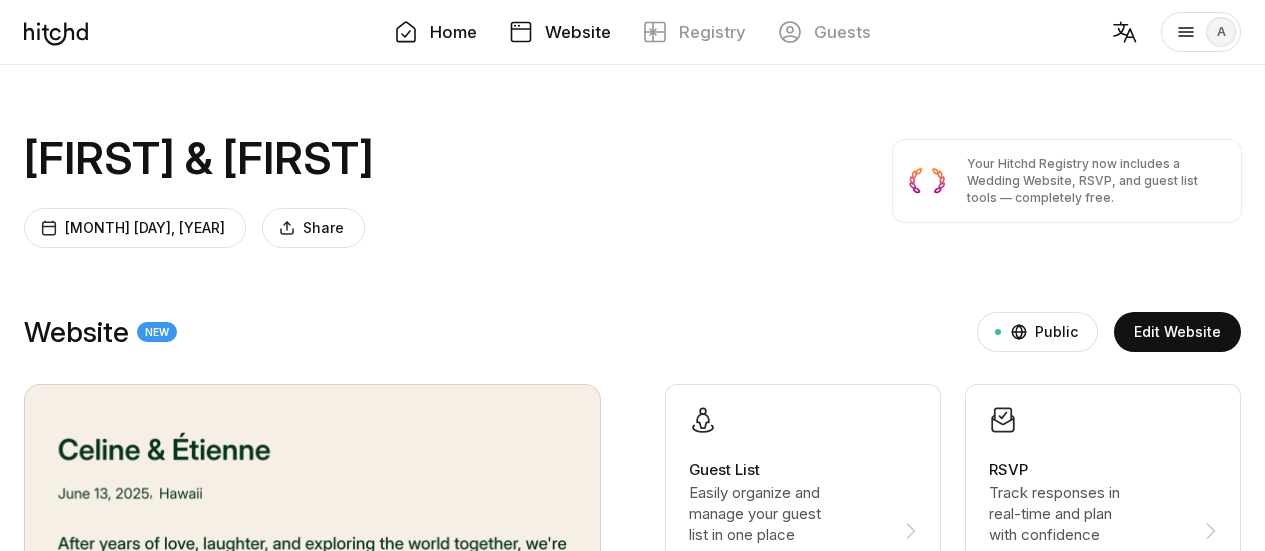 click on "Website" at bounding box center (578, 32) 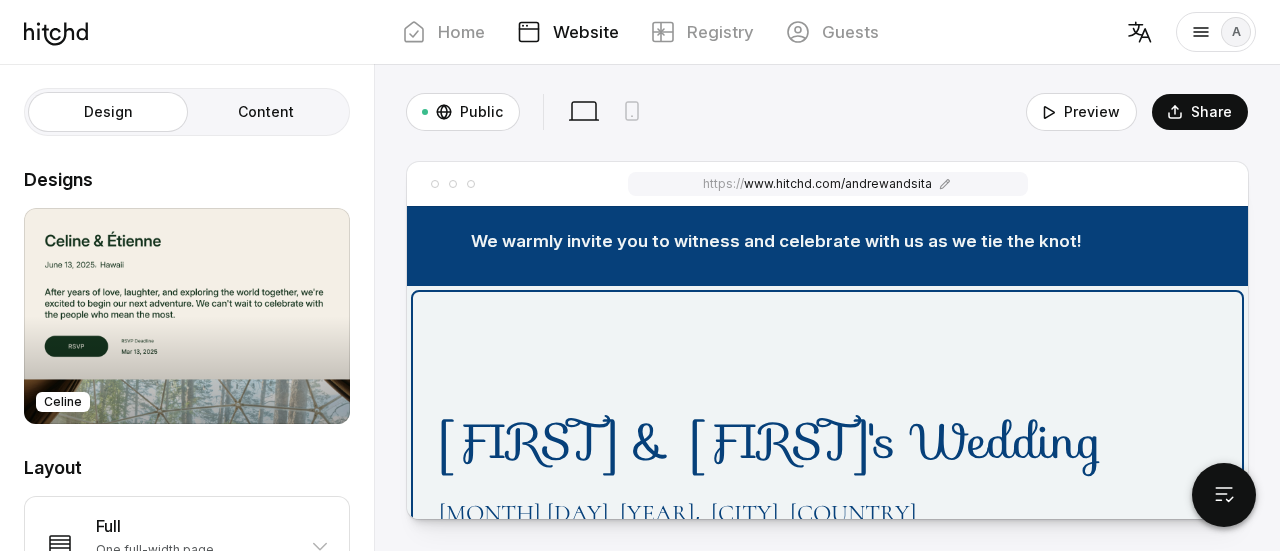 click on "[FIRST] & [FIRST]'s Wedding
[MONTH], [DAY], [YEAR]
,
[CITY], [COUNTRY]
Our journey together started on the [DAY] [MONTH] [YEAR] when [FIRST] became [FIRST]'s best birthday present ever, never to be topped!  We met on [FIRST]'s actual birthday and now believe that we're getting married on lucky year number 7 of our relationship!
RSVP
RSVP Deadline" at bounding box center [827, 621] 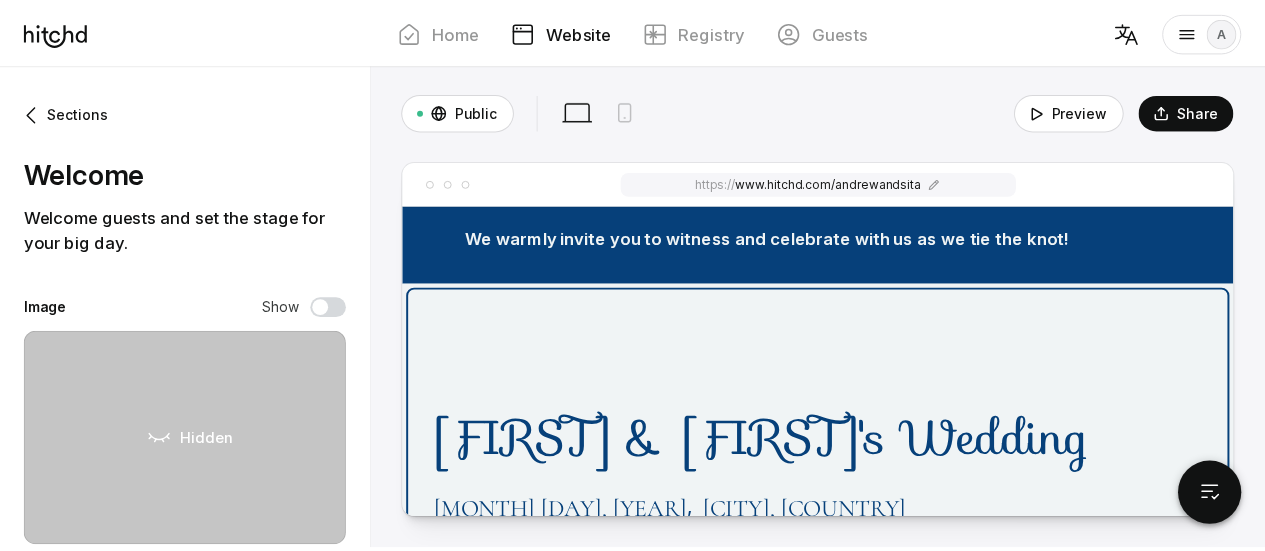 scroll, scrollTop: 0, scrollLeft: 0, axis: both 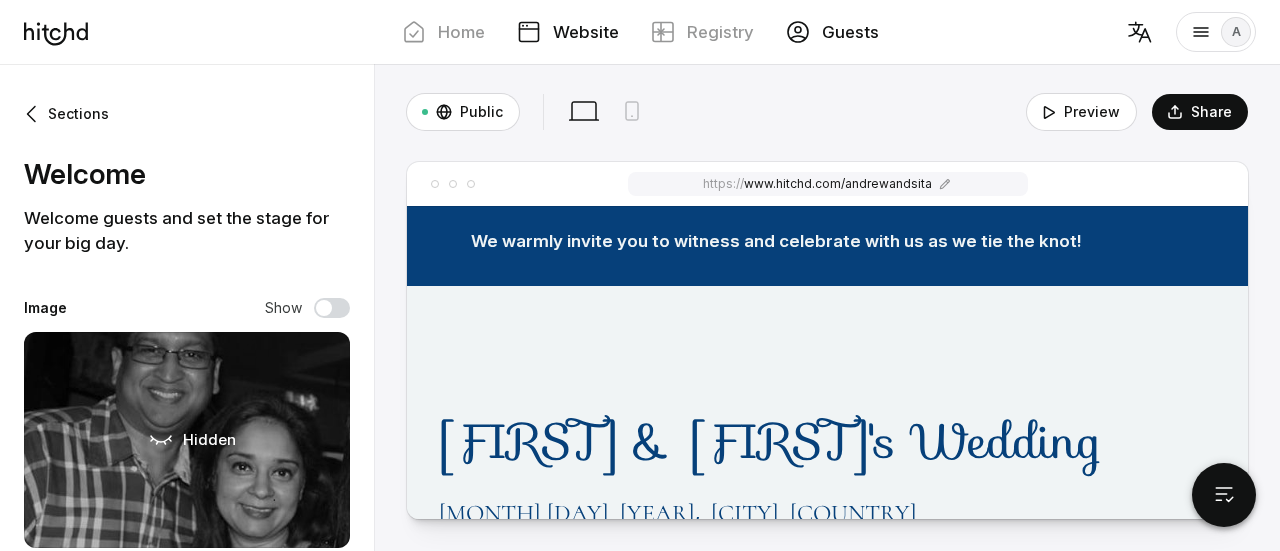 click on "Guests" at bounding box center [832, 32] 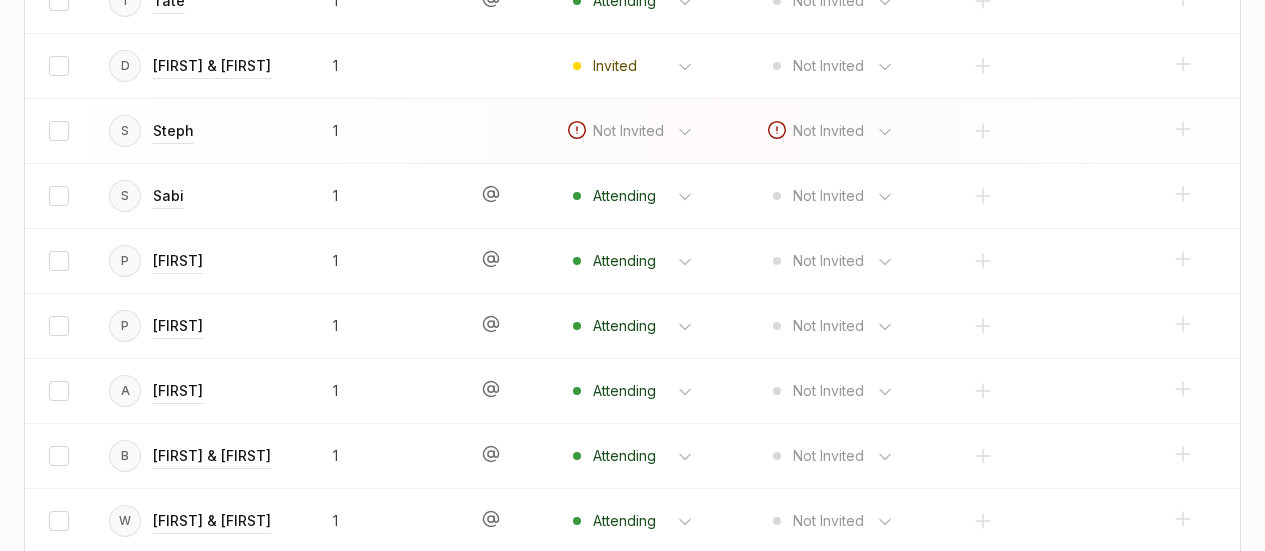 scroll, scrollTop: 3536, scrollLeft: 0, axis: vertical 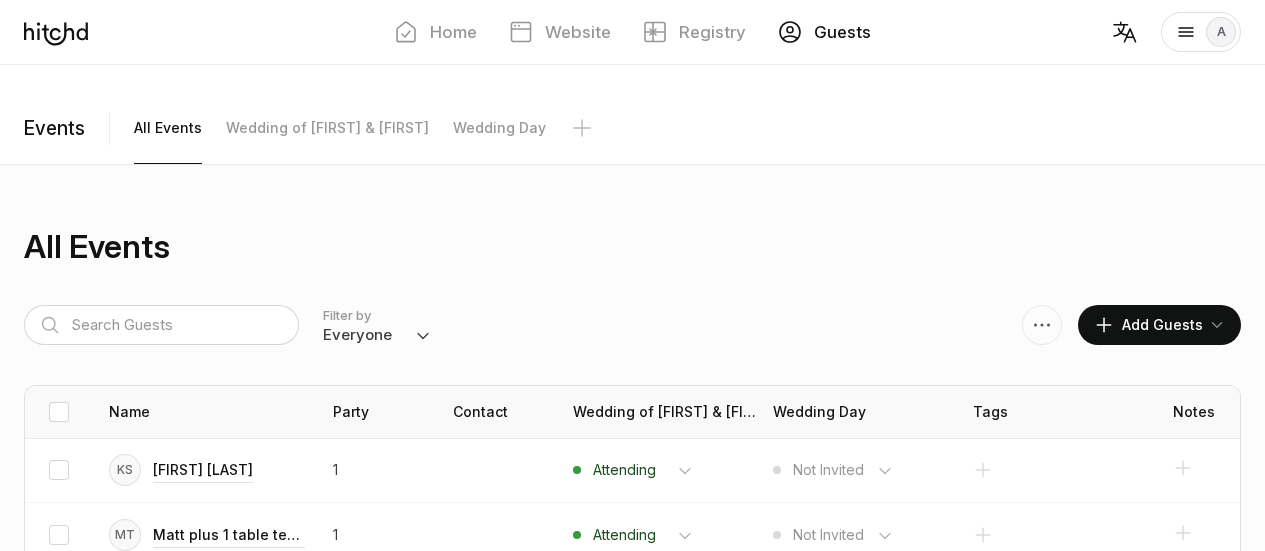 drag, startPoint x: 848, startPoint y: 146, endPoint x: 612, endPoint y: 142, distance: 236.03389 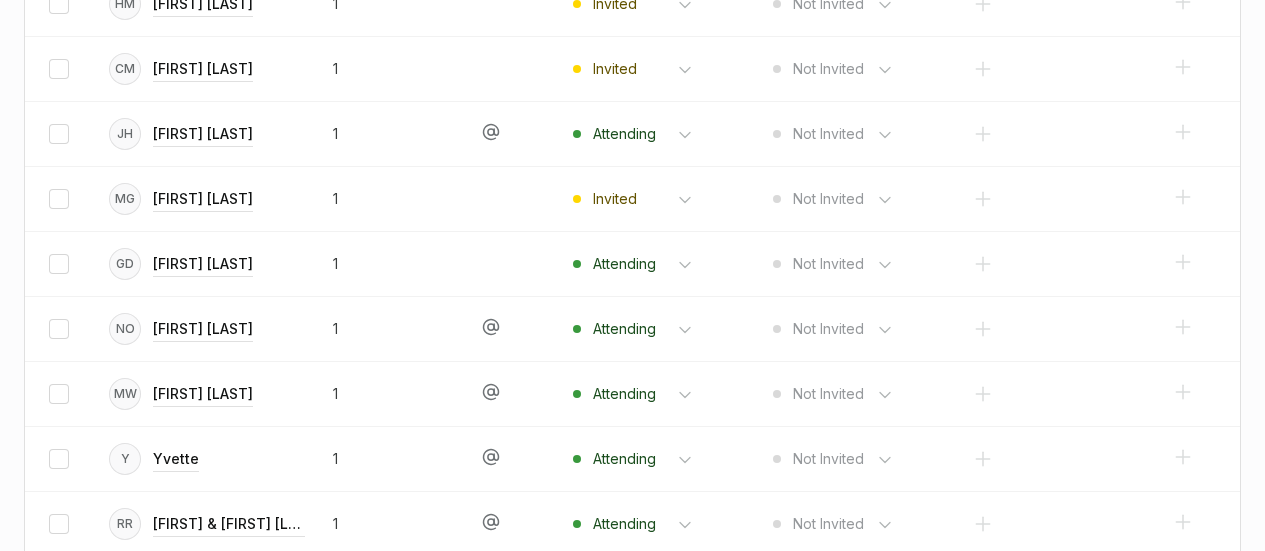 scroll, scrollTop: 936, scrollLeft: 0, axis: vertical 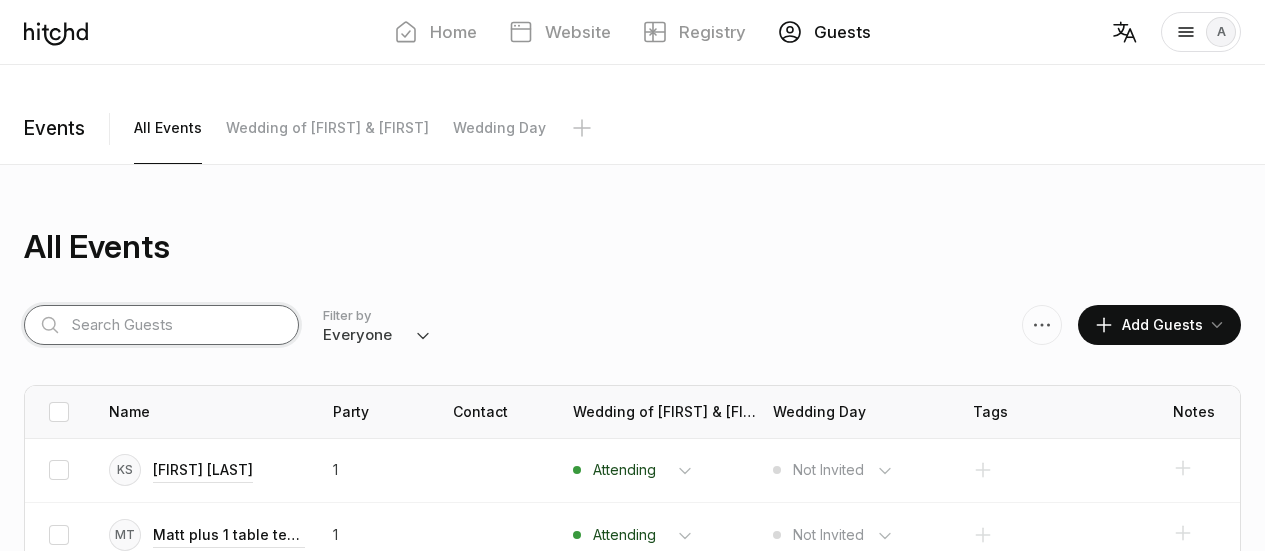 click at bounding box center (161, 325) 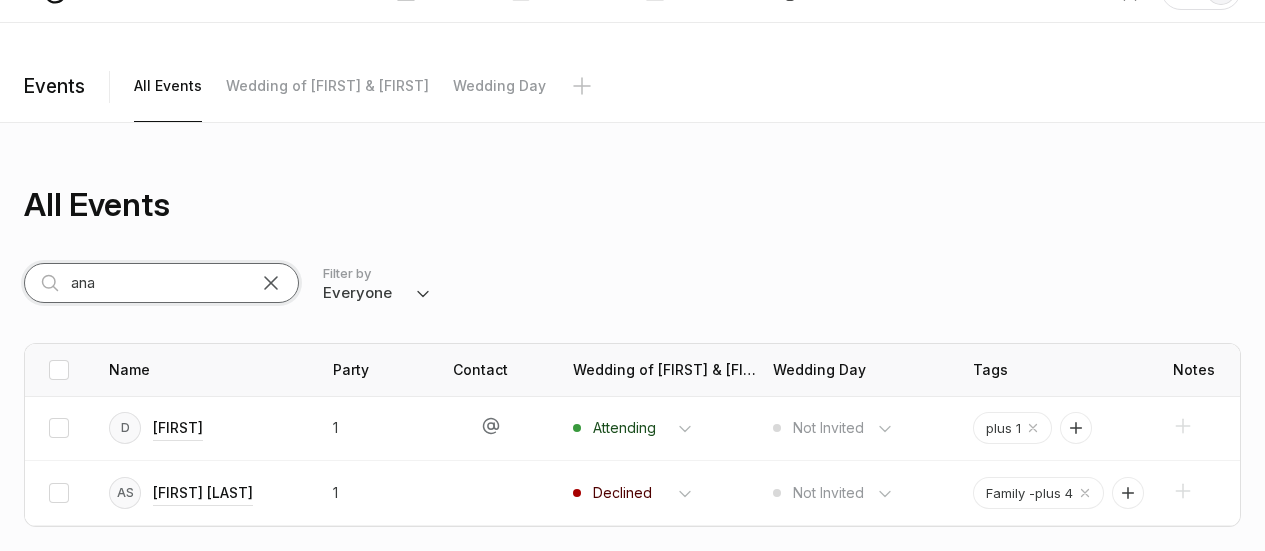 scroll, scrollTop: 72, scrollLeft: 0, axis: vertical 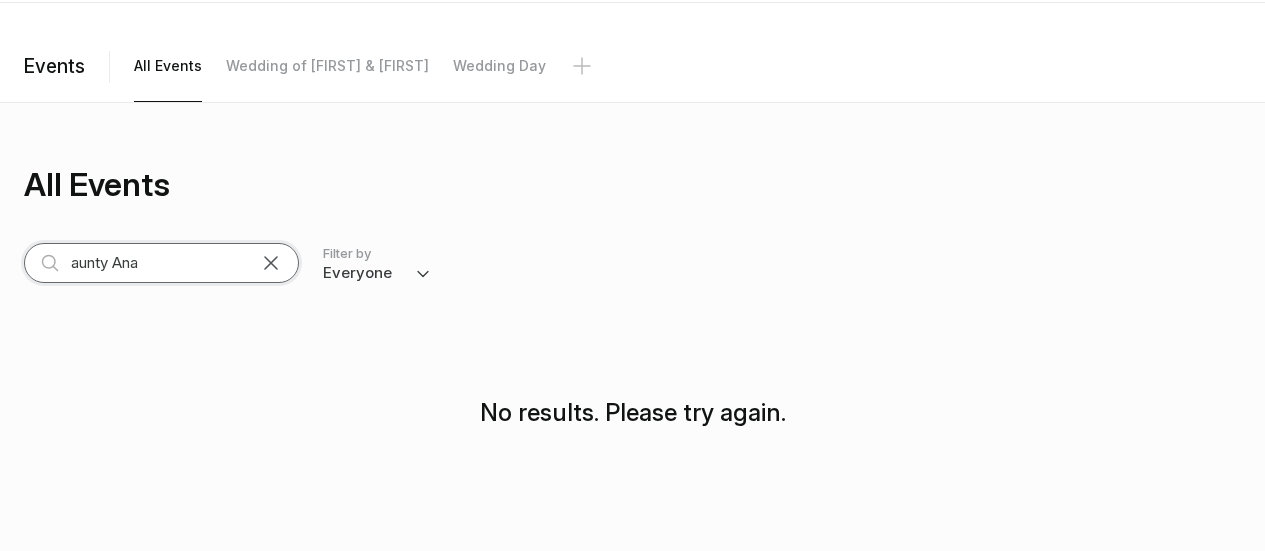 click on "aunty Ana" at bounding box center [161, 263] 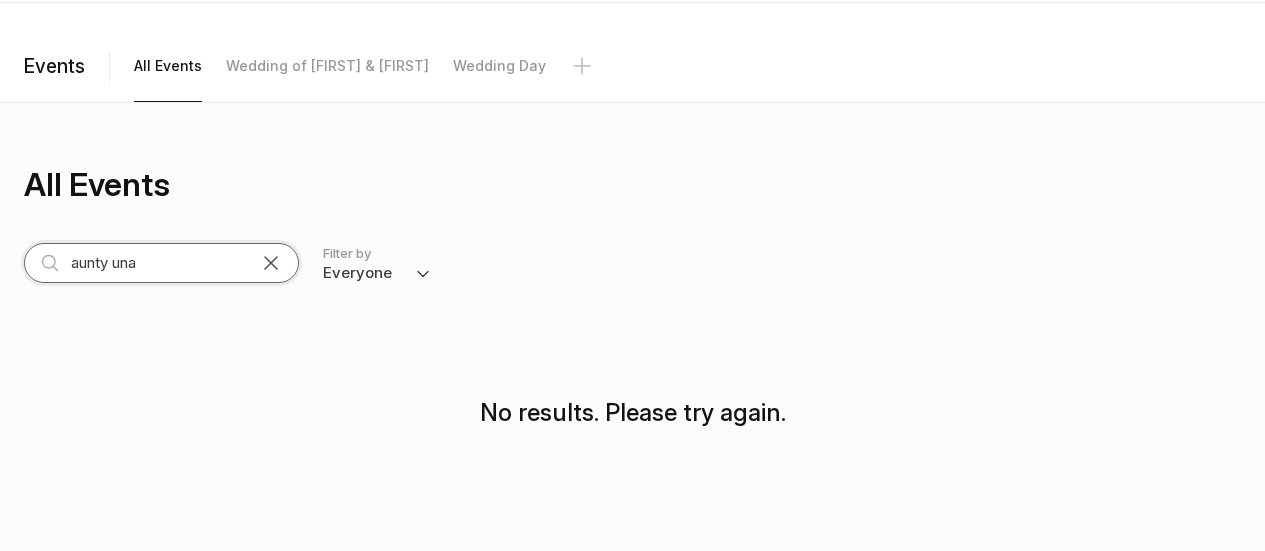 type on "aunty una" 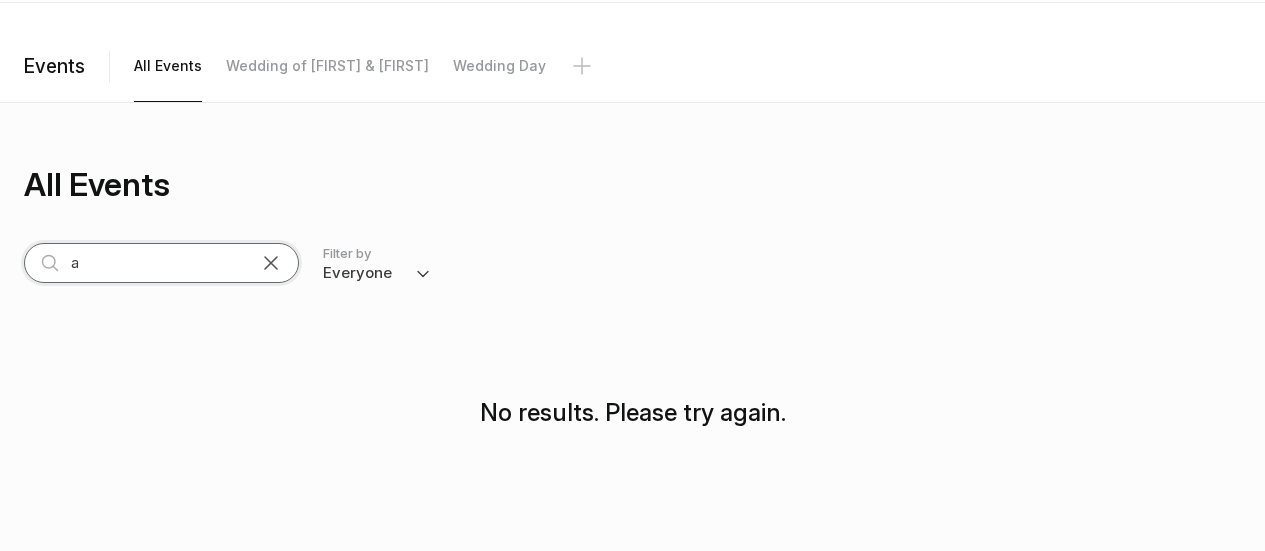 scroll, scrollTop: 72, scrollLeft: 0, axis: vertical 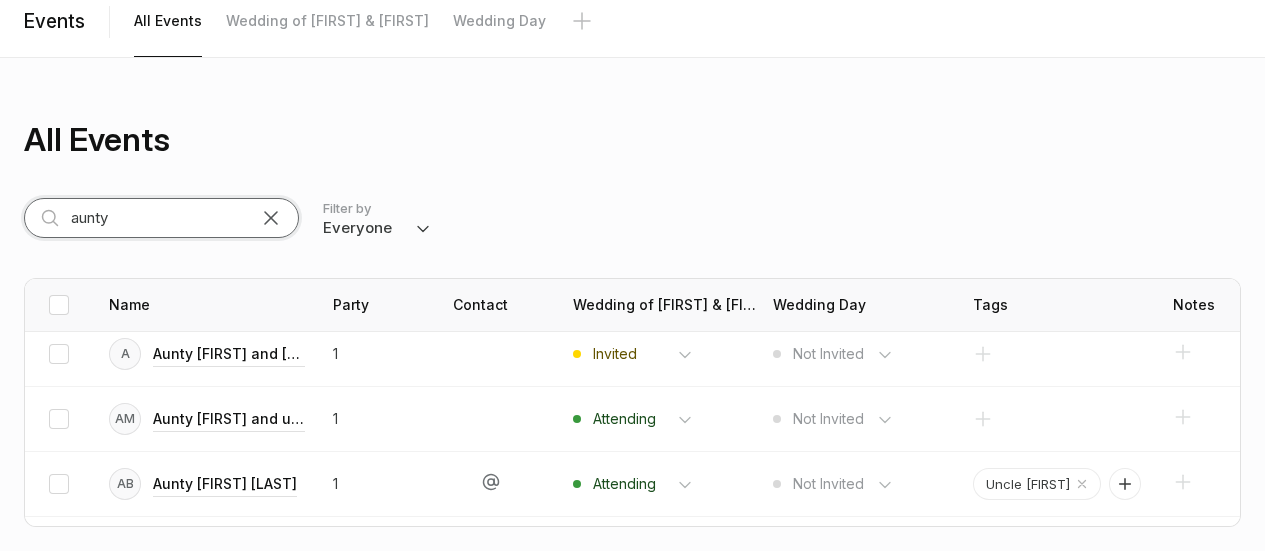 type on "aunty" 